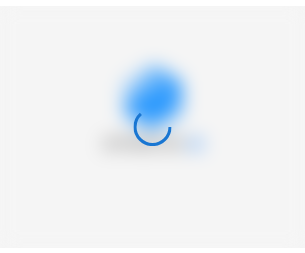 scroll, scrollTop: 0, scrollLeft: 0, axis: both 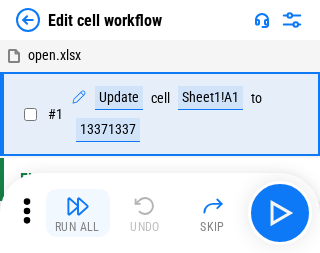 click at bounding box center [78, 206] 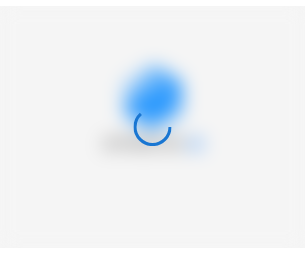 scroll, scrollTop: 0, scrollLeft: 0, axis: both 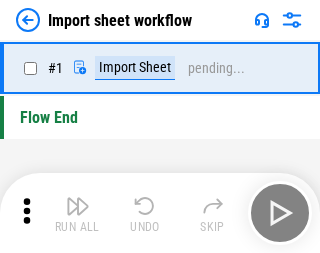 click at bounding box center (78, 206) 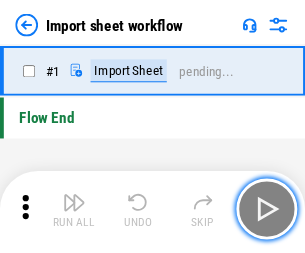 scroll, scrollTop: 7, scrollLeft: 0, axis: vertical 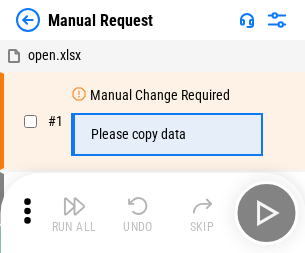 click at bounding box center (74, 206) 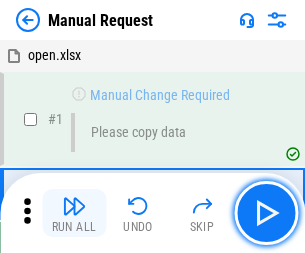 scroll, scrollTop: 68, scrollLeft: 0, axis: vertical 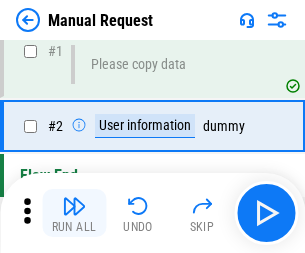 click at bounding box center [74, 206] 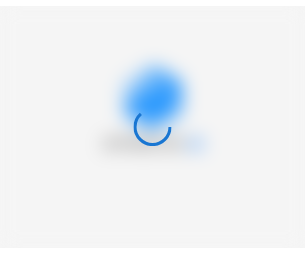 scroll, scrollTop: 0, scrollLeft: 0, axis: both 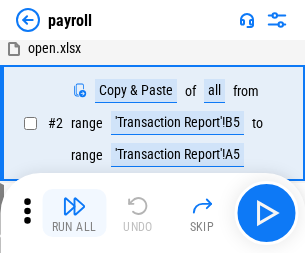 click at bounding box center (74, 206) 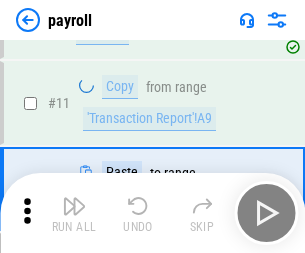 scroll, scrollTop: 145, scrollLeft: 0, axis: vertical 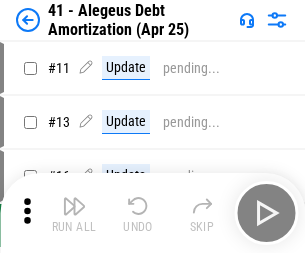 click at bounding box center [74, 206] 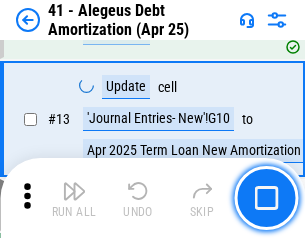 scroll, scrollTop: 247, scrollLeft: 0, axis: vertical 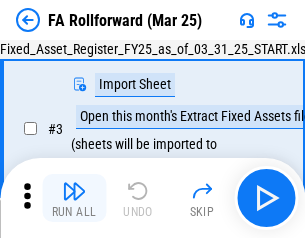 click at bounding box center (74, 191) 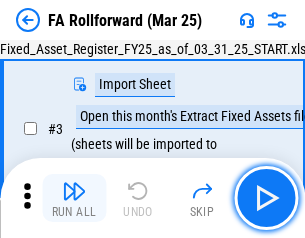 scroll, scrollTop: 184, scrollLeft: 0, axis: vertical 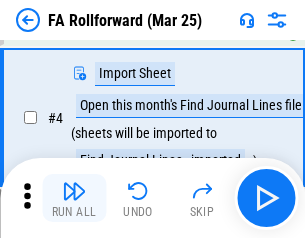 click at bounding box center [74, 191] 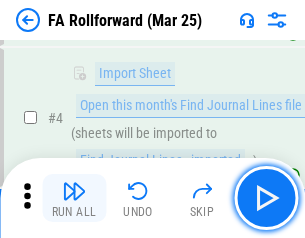 scroll, scrollTop: 313, scrollLeft: 0, axis: vertical 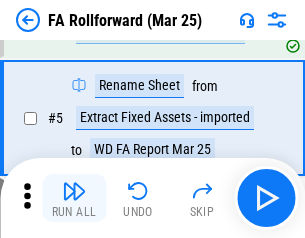 click at bounding box center (74, 191) 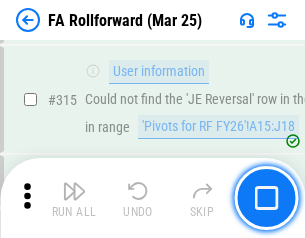 scroll, scrollTop: 9517, scrollLeft: 0, axis: vertical 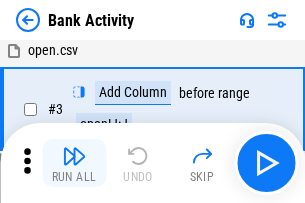 click at bounding box center (74, 156) 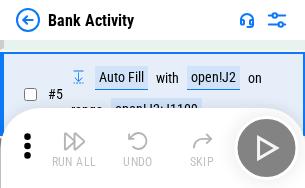 scroll, scrollTop: 106, scrollLeft: 0, axis: vertical 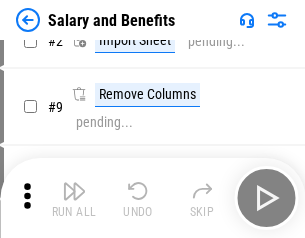 click at bounding box center [74, 191] 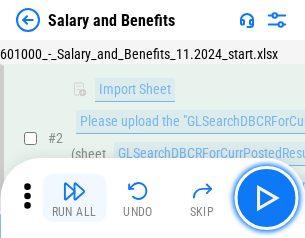 scroll, scrollTop: 145, scrollLeft: 0, axis: vertical 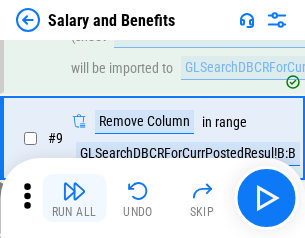 click at bounding box center (74, 191) 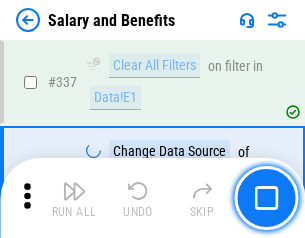 scroll, scrollTop: 9364, scrollLeft: 0, axis: vertical 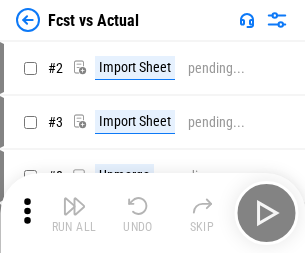 click at bounding box center [74, 206] 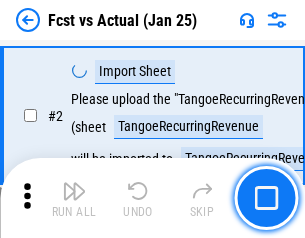 scroll, scrollTop: 187, scrollLeft: 0, axis: vertical 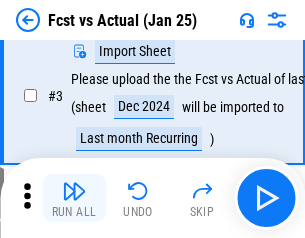 click at bounding box center [74, 191] 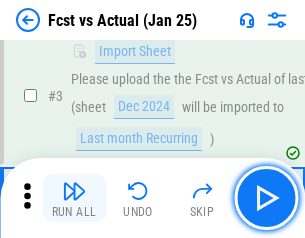 scroll, scrollTop: 300, scrollLeft: 0, axis: vertical 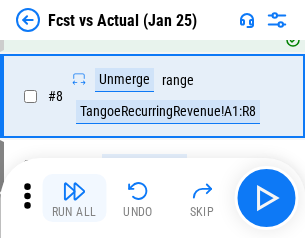 click at bounding box center (74, 191) 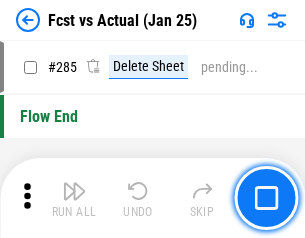 scroll, scrollTop: 9465, scrollLeft: 0, axis: vertical 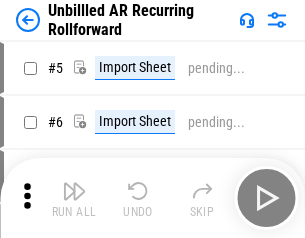 click at bounding box center (74, 191) 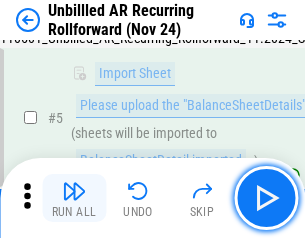 scroll, scrollTop: 188, scrollLeft: 0, axis: vertical 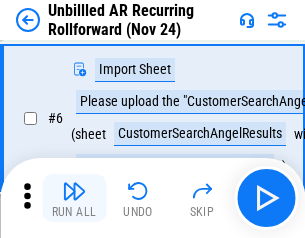 click at bounding box center (74, 191) 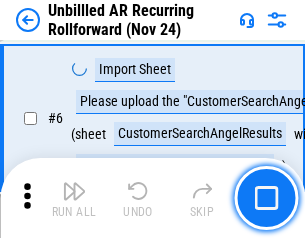 scroll, scrollTop: 322, scrollLeft: 0, axis: vertical 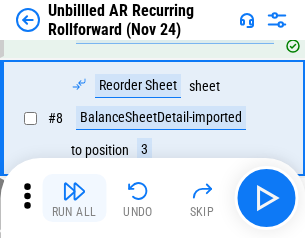 click at bounding box center (74, 191) 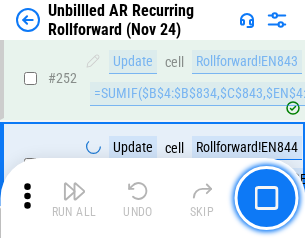 scroll, scrollTop: 6793, scrollLeft: 0, axis: vertical 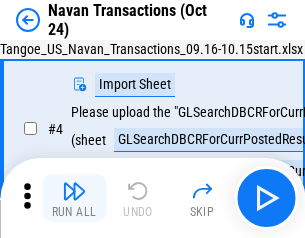 click at bounding box center [74, 191] 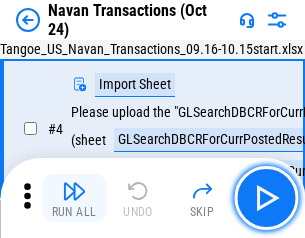scroll, scrollTop: 172, scrollLeft: 0, axis: vertical 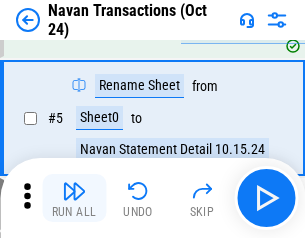 click at bounding box center (74, 191) 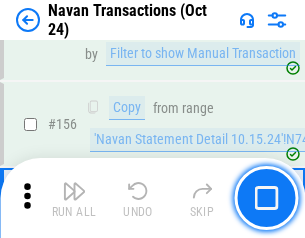 scroll, scrollTop: 6484, scrollLeft: 0, axis: vertical 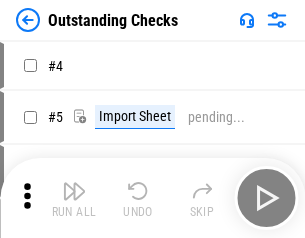 click at bounding box center (74, 191) 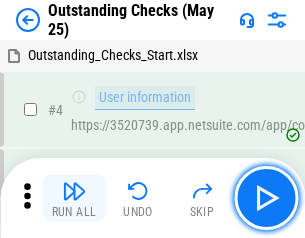scroll, scrollTop: 209, scrollLeft: 0, axis: vertical 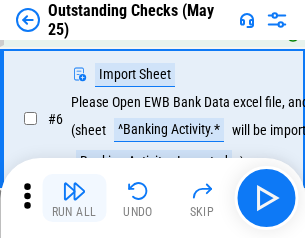 click at bounding box center [74, 191] 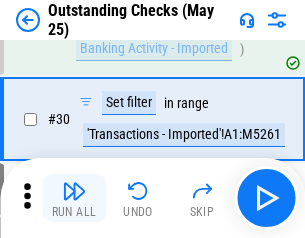 click at bounding box center [74, 191] 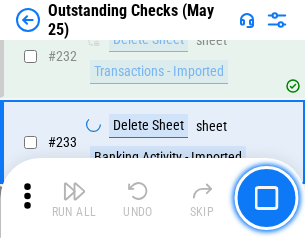 scroll, scrollTop: 6073, scrollLeft: 0, axis: vertical 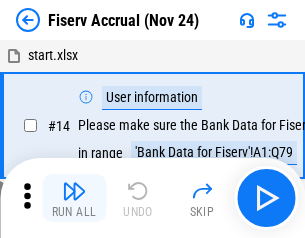 click at bounding box center (74, 191) 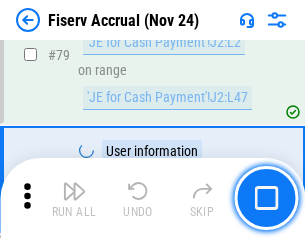 scroll, scrollTop: 2628, scrollLeft: 0, axis: vertical 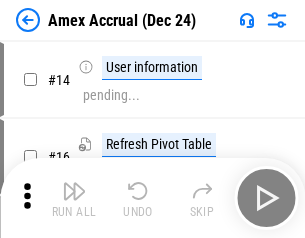 click at bounding box center (74, 191) 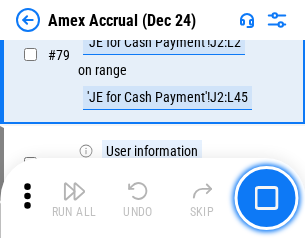 scroll, scrollTop: 2596, scrollLeft: 0, axis: vertical 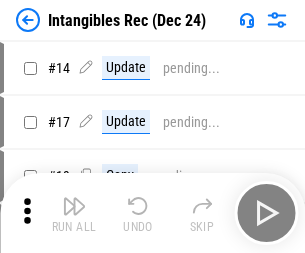 click at bounding box center [74, 206] 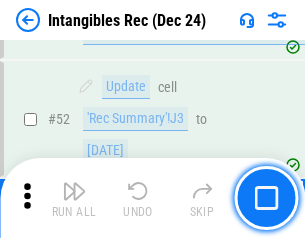 scroll, scrollTop: 779, scrollLeft: 0, axis: vertical 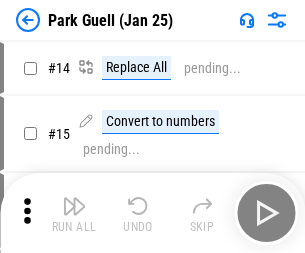 click at bounding box center [74, 206] 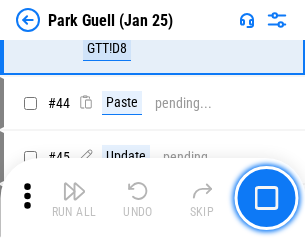 scroll, scrollTop: 2501, scrollLeft: 0, axis: vertical 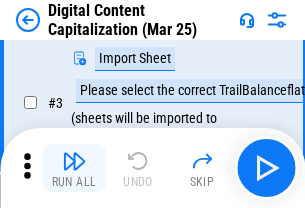 click at bounding box center [74, 161] 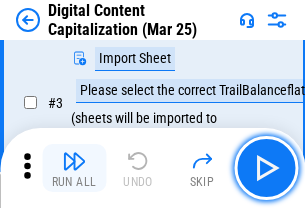 scroll, scrollTop: 187, scrollLeft: 0, axis: vertical 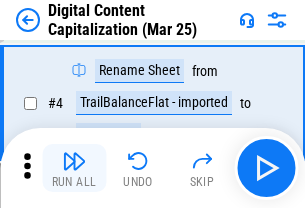 click at bounding box center (74, 161) 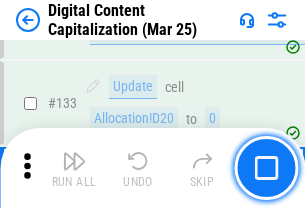 scroll, scrollTop: 2121, scrollLeft: 0, axis: vertical 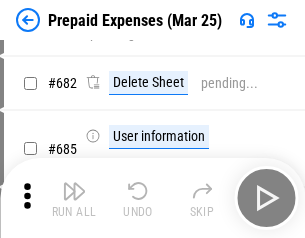 click at bounding box center [74, 191] 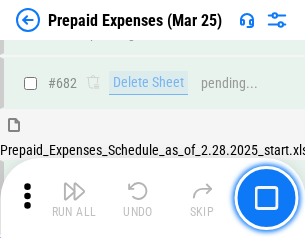 scroll, scrollTop: 5499, scrollLeft: 0, axis: vertical 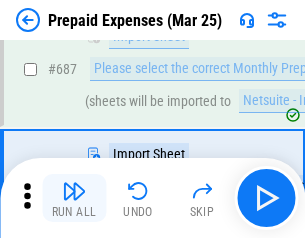 click at bounding box center [74, 191] 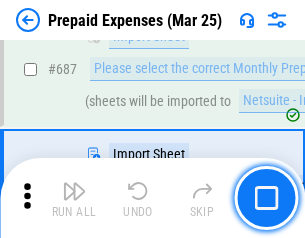 scroll, scrollTop: 5601, scrollLeft: 0, axis: vertical 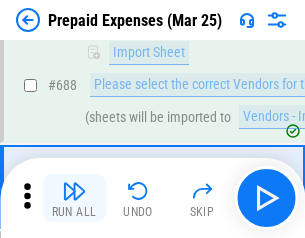 click at bounding box center (74, 191) 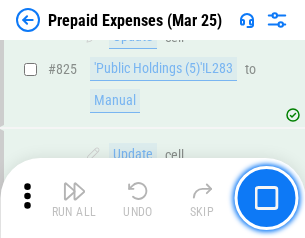scroll, scrollTop: 8514, scrollLeft: 0, axis: vertical 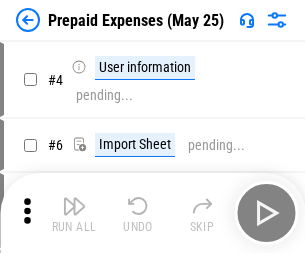 click at bounding box center [74, 206] 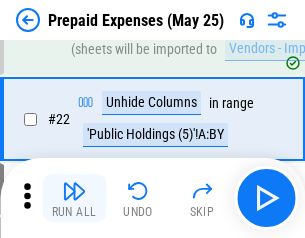 click at bounding box center [74, 191] 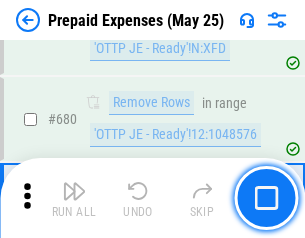scroll, scrollTop: 6964, scrollLeft: 0, axis: vertical 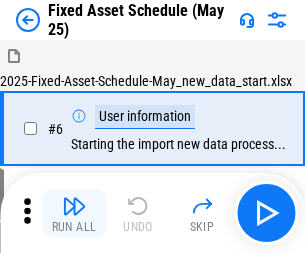 click at bounding box center [74, 206] 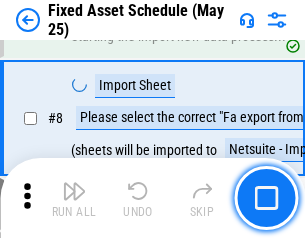 scroll, scrollTop: 210, scrollLeft: 0, axis: vertical 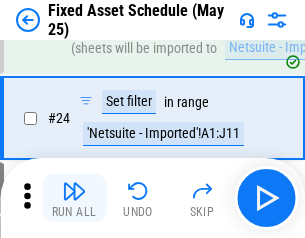 click at bounding box center (74, 191) 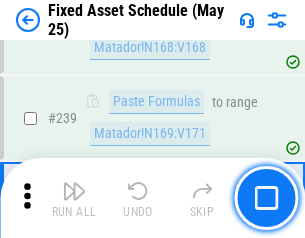 scroll, scrollTop: 6195, scrollLeft: 0, axis: vertical 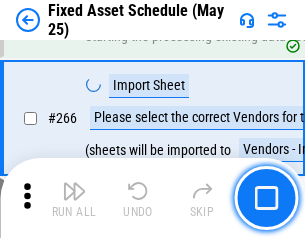 click at bounding box center [74, 191] 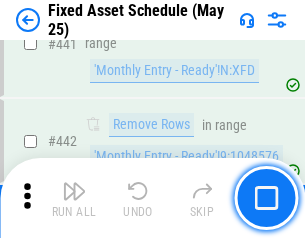 scroll, scrollTop: 8940, scrollLeft: 0, axis: vertical 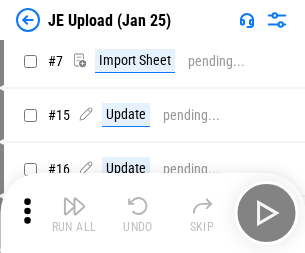 click at bounding box center [74, 206] 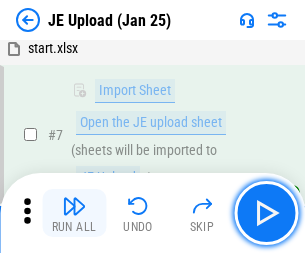 scroll, scrollTop: 145, scrollLeft: 0, axis: vertical 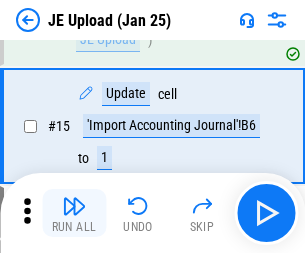 click at bounding box center (74, 206) 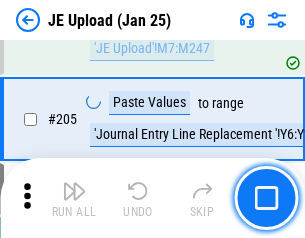 scroll, scrollTop: 4826, scrollLeft: 0, axis: vertical 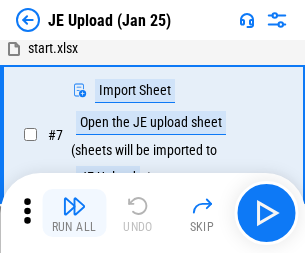 click at bounding box center (74, 206) 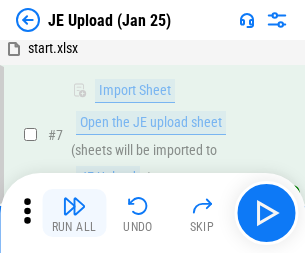 click at bounding box center [74, 206] 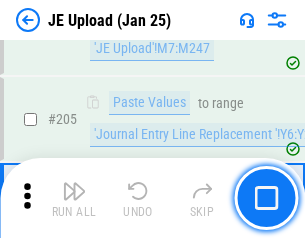 scroll, scrollTop: 4826, scrollLeft: 0, axis: vertical 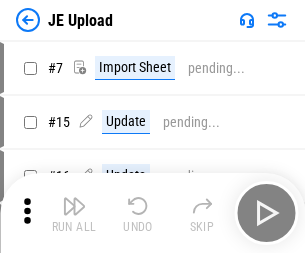 click at bounding box center (74, 206) 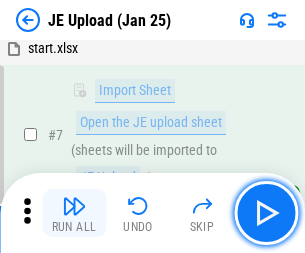 scroll, scrollTop: 145, scrollLeft: 0, axis: vertical 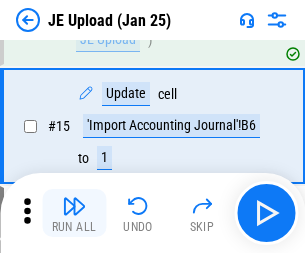 click at bounding box center (74, 206) 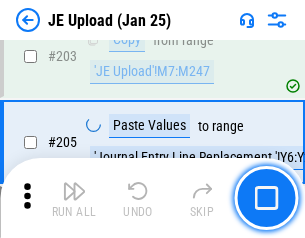 scroll, scrollTop: 4826, scrollLeft: 0, axis: vertical 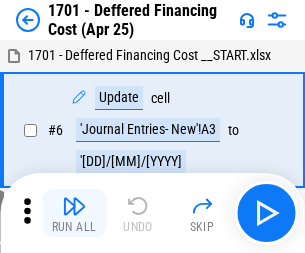 click at bounding box center (74, 206) 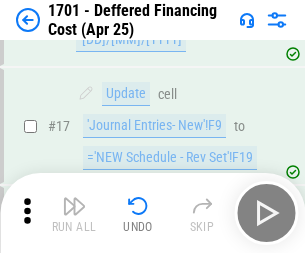 scroll, scrollTop: 240, scrollLeft: 0, axis: vertical 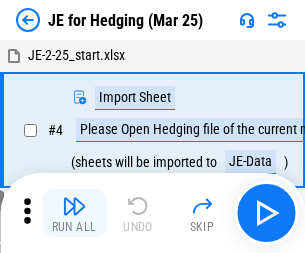 click at bounding box center [74, 206] 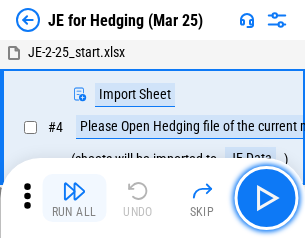 scroll, scrollTop: 113, scrollLeft: 0, axis: vertical 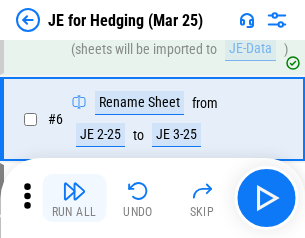 click at bounding box center (74, 191) 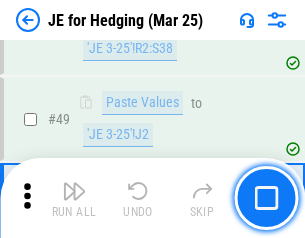 scroll, scrollTop: 1295, scrollLeft: 0, axis: vertical 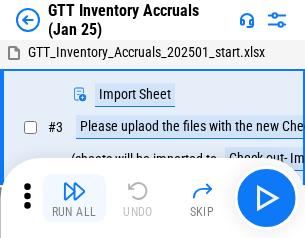 click at bounding box center (74, 191) 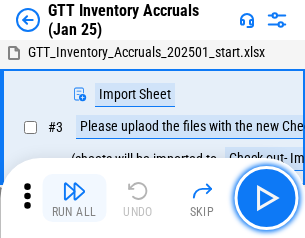 scroll, scrollTop: 129, scrollLeft: 0, axis: vertical 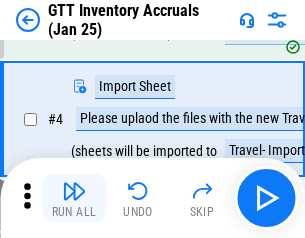 click at bounding box center (74, 191) 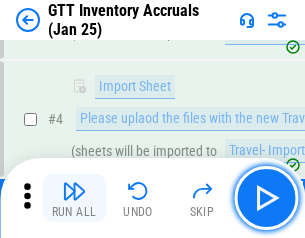 scroll, scrollTop: 231, scrollLeft: 0, axis: vertical 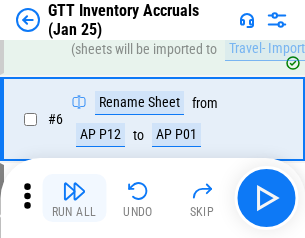 click at bounding box center [74, 191] 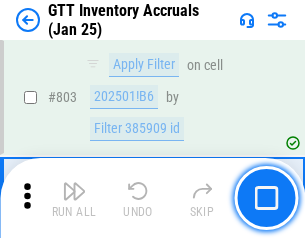 scroll, scrollTop: 15180, scrollLeft: 0, axis: vertical 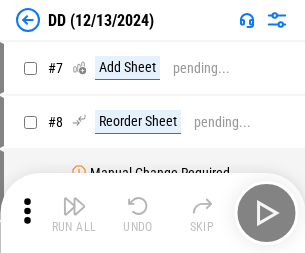 click at bounding box center [74, 206] 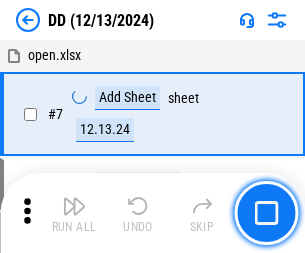 scroll, scrollTop: 193, scrollLeft: 0, axis: vertical 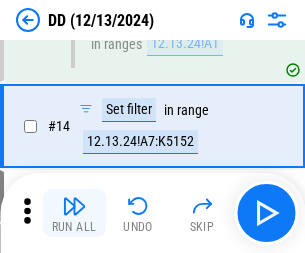 click at bounding box center (74, 206) 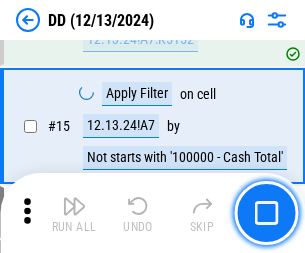 scroll, scrollTop: 514, scrollLeft: 0, axis: vertical 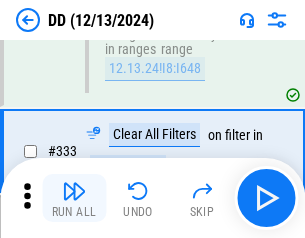 click at bounding box center [74, 191] 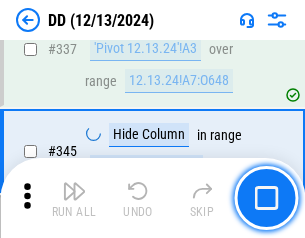 scroll, scrollTop: 9572, scrollLeft: 0, axis: vertical 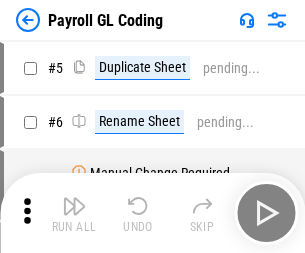click at bounding box center [74, 206] 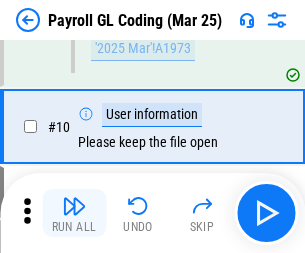 click at bounding box center (74, 206) 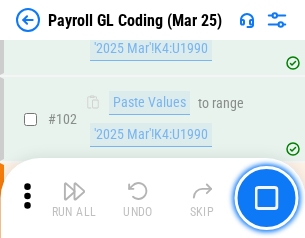 scroll, scrollTop: 4692, scrollLeft: 0, axis: vertical 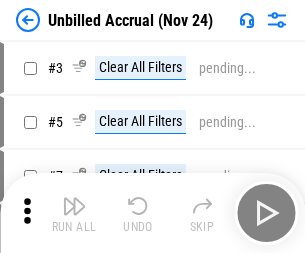 click at bounding box center (74, 206) 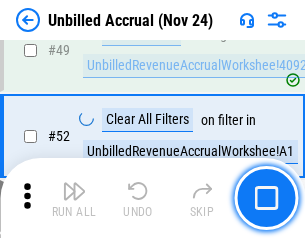 scroll, scrollTop: 1814, scrollLeft: 0, axis: vertical 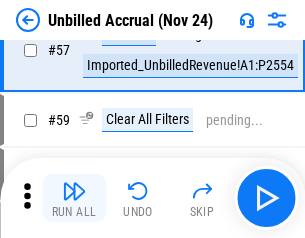 click at bounding box center (74, 191) 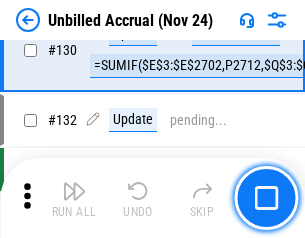 scroll, scrollTop: 5957, scrollLeft: 0, axis: vertical 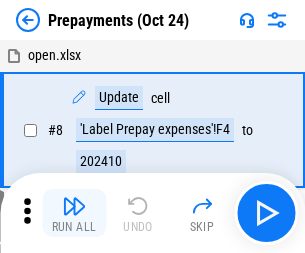 click at bounding box center [74, 206] 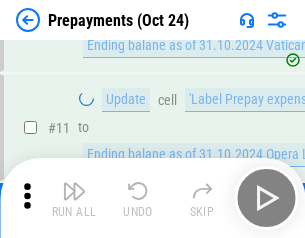 scroll, scrollTop: 125, scrollLeft: 0, axis: vertical 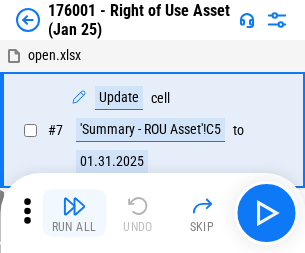 click at bounding box center (74, 206) 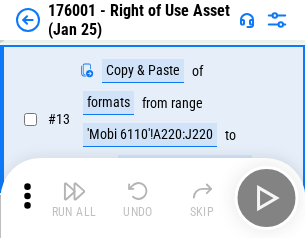scroll, scrollTop: 129, scrollLeft: 0, axis: vertical 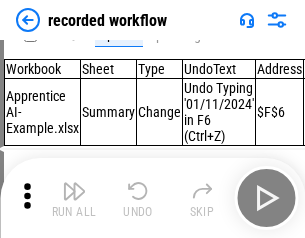 click at bounding box center [74, 191] 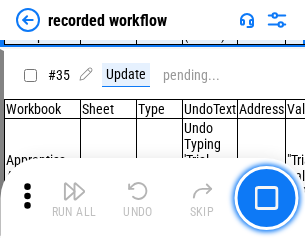 scroll, scrollTop: 6251, scrollLeft: 0, axis: vertical 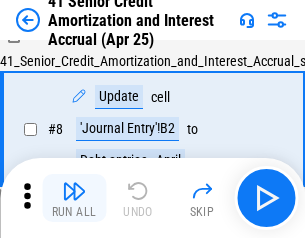 click at bounding box center (74, 191) 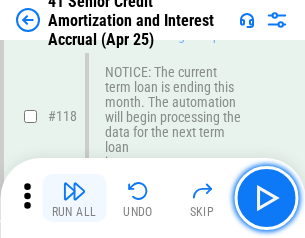 scroll, scrollTop: 1887, scrollLeft: 0, axis: vertical 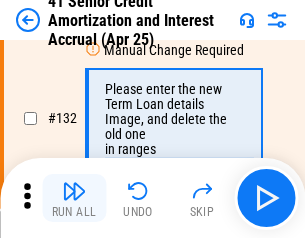 click at bounding box center [74, 191] 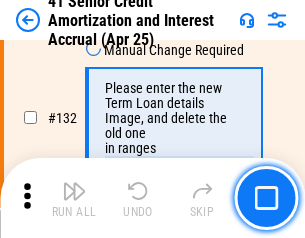 scroll, scrollTop: 2090, scrollLeft: 0, axis: vertical 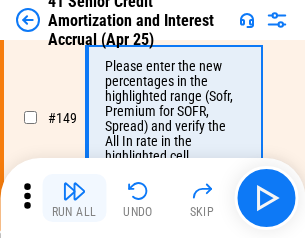 click at bounding box center (74, 191) 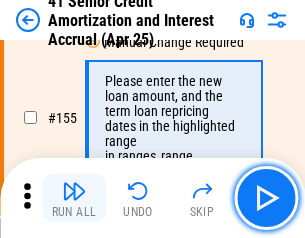 click at bounding box center [74, 191] 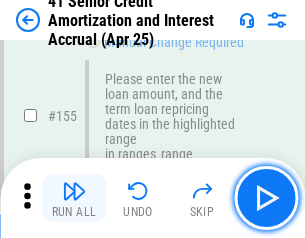 scroll, scrollTop: 2438, scrollLeft: 0, axis: vertical 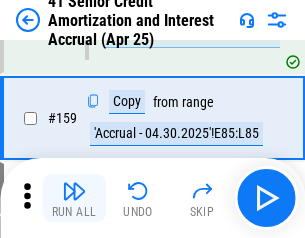 click at bounding box center (74, 191) 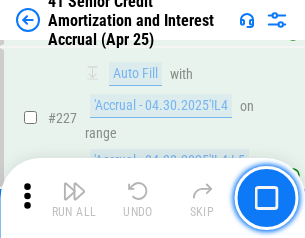scroll, scrollTop: 4479, scrollLeft: 0, axis: vertical 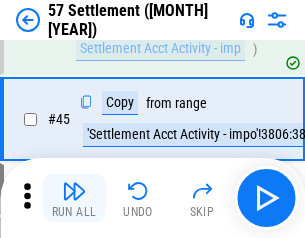 click at bounding box center [74, 191] 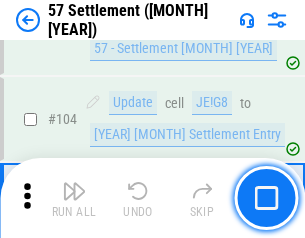 scroll, scrollTop: 1263, scrollLeft: 0, axis: vertical 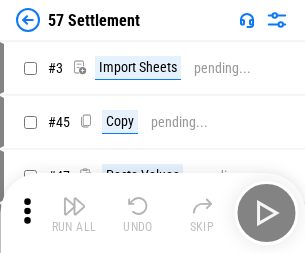click at bounding box center (74, 206) 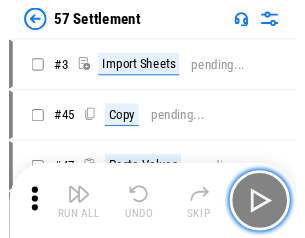 scroll, scrollTop: 19, scrollLeft: 0, axis: vertical 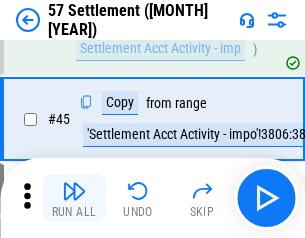 click at bounding box center (74, 191) 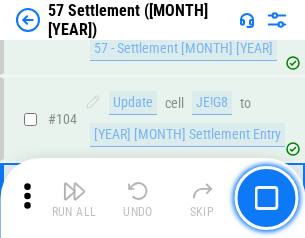 scroll, scrollTop: 1263, scrollLeft: 0, axis: vertical 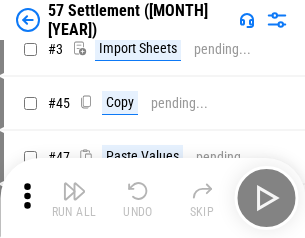 click at bounding box center [74, 191] 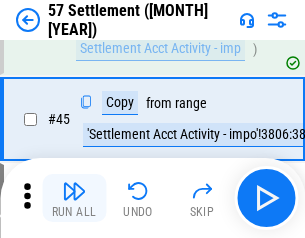click at bounding box center (74, 191) 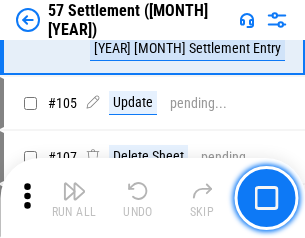 scroll, scrollTop: 1263, scrollLeft: 0, axis: vertical 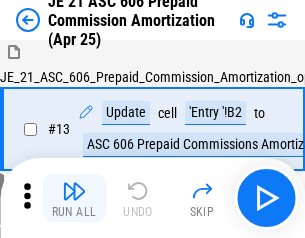 click at bounding box center (74, 191) 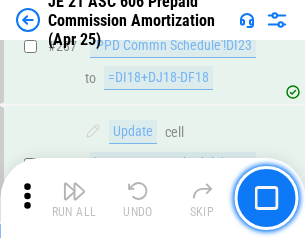 scroll, scrollTop: 3680, scrollLeft: 0, axis: vertical 